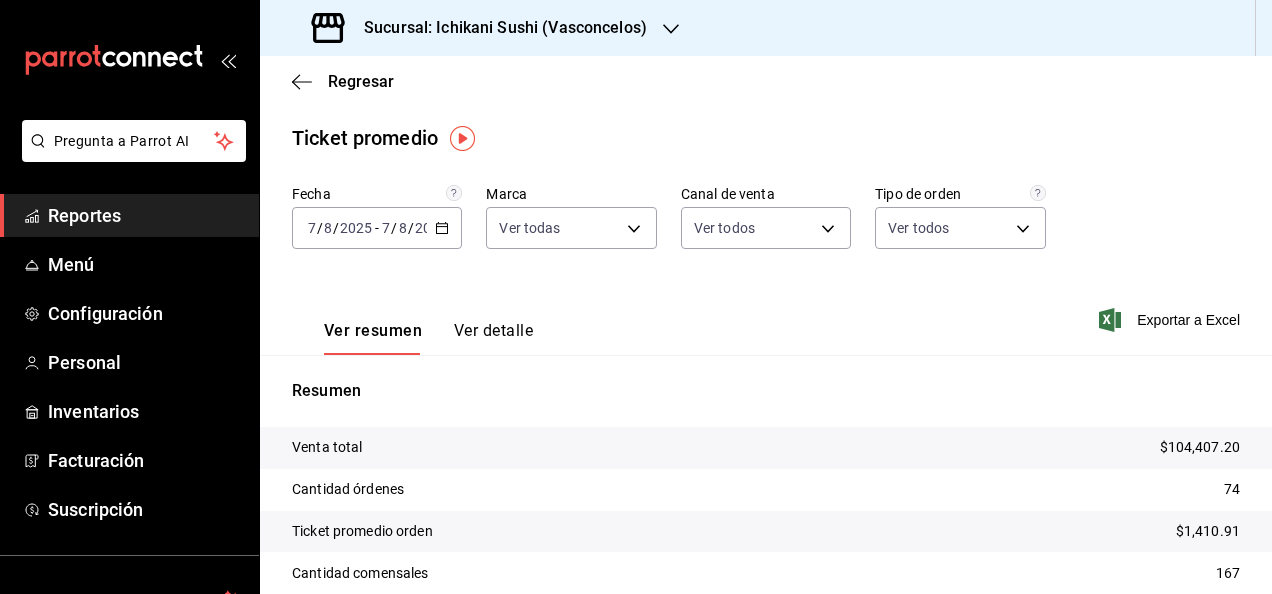 scroll, scrollTop: 0, scrollLeft: 0, axis: both 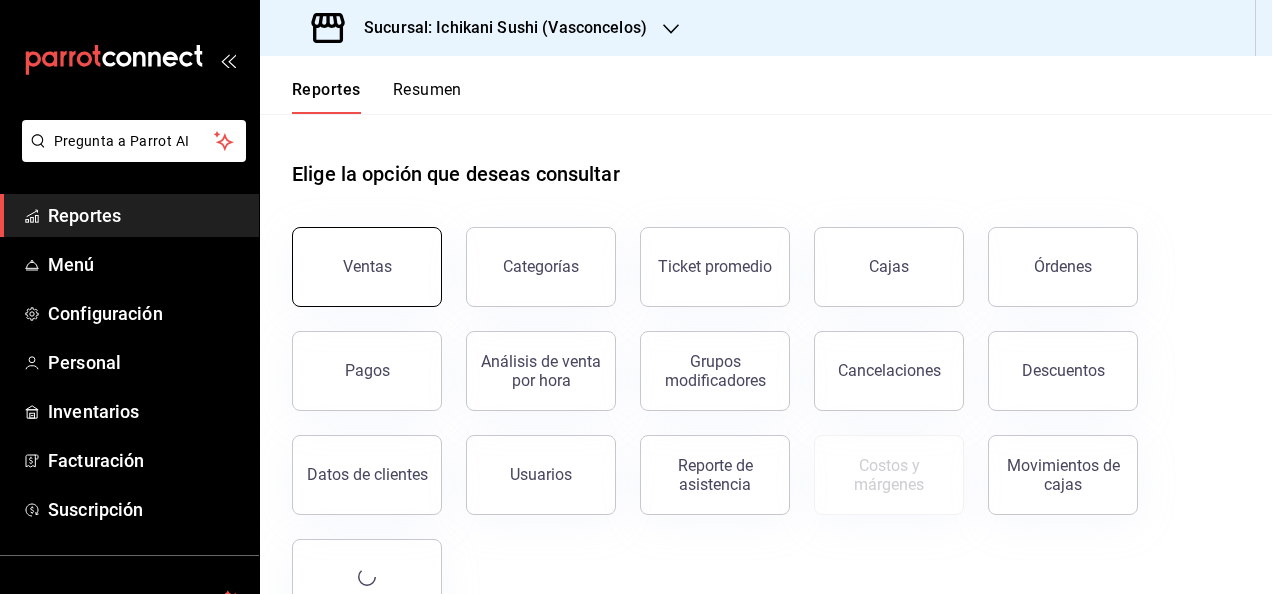 click on "Ventas" at bounding box center (367, 266) 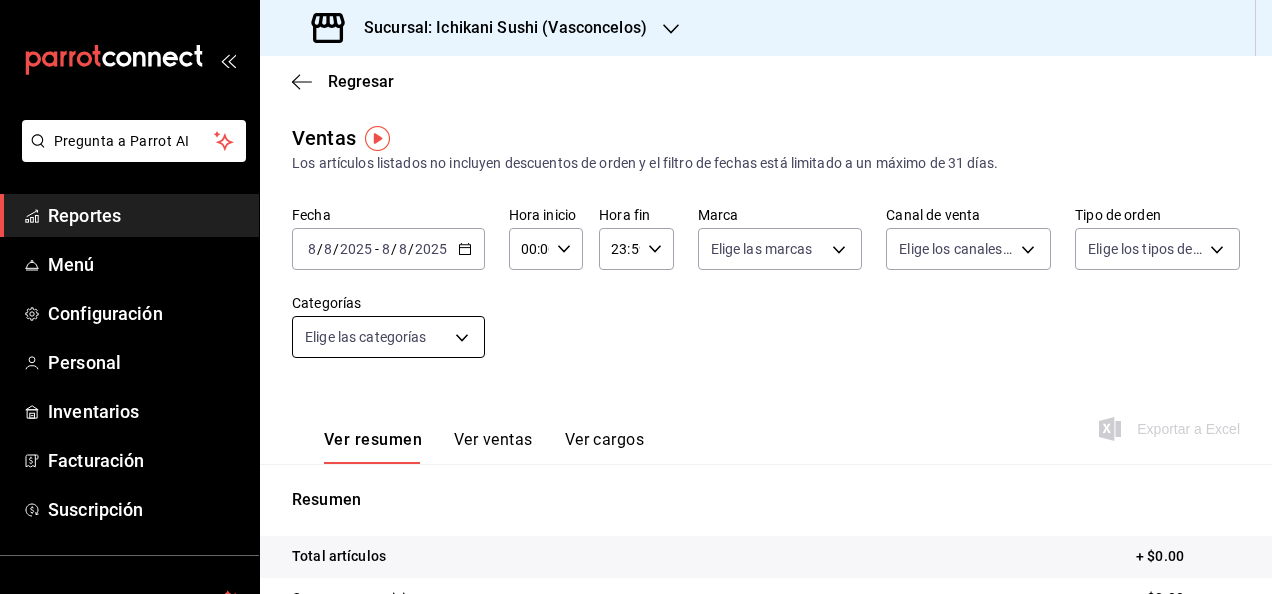 click on "Pregunta a Parrot AI Reportes   Menú   Configuración   Personal   Inventarios   Facturación   Suscripción   Ayuda Recomienda Parrot   [FIRST] [LAST]   Sugerir nueva función   Sucursal: Ichikani Sushi (Vasconcelos) Regresar Ventas Los artículos listados no incluyen descuentos de orden y el filtro de fechas está limitado a un máximo de 31 días. Fecha 2025-08-08 8 / 8 / 2025 - 2025-08-08 8 / 8 / 2025 Hora inicio 00:00 Hora inicio Hora fin 23:59 Hora fin Marca Elige las marcas Canal de venta Elige los canales de venta Tipo de orden Elige los tipos de orden Categorías Elige las categorías Ver resumen Ver ventas Ver cargos Exportar a Excel Resumen Total artículos + $0.00 Cargos por servicio + $0.00 Venta bruta = $0.00 Descuentos totales - $0.00 Certificados de regalo - $0.00 Venta total = $0.00 Impuestos - $0.00 Venta neta = $0.00 GANA 1 MES GRATIS EN TU SUSCRIPCIÓN AQUÍ Ver video tutorial Ir a video Ver video tutorial Ir a video Pregunta a Parrot AI Reportes   Menú   Configuración   Personal" at bounding box center (636, 297) 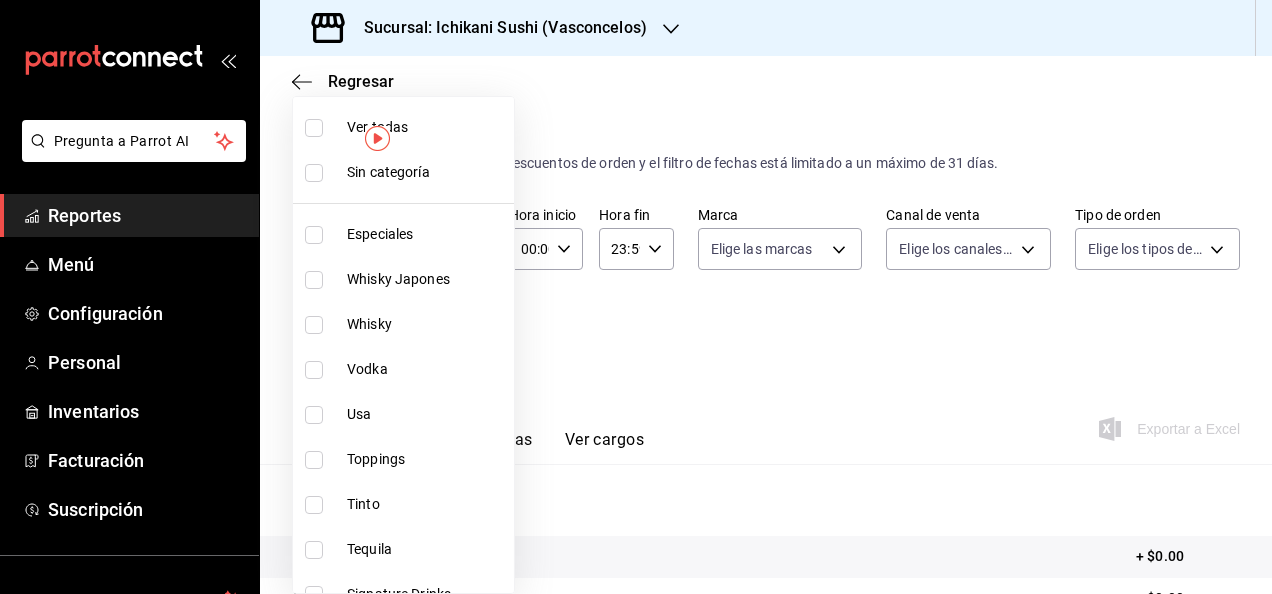 click at bounding box center [636, 297] 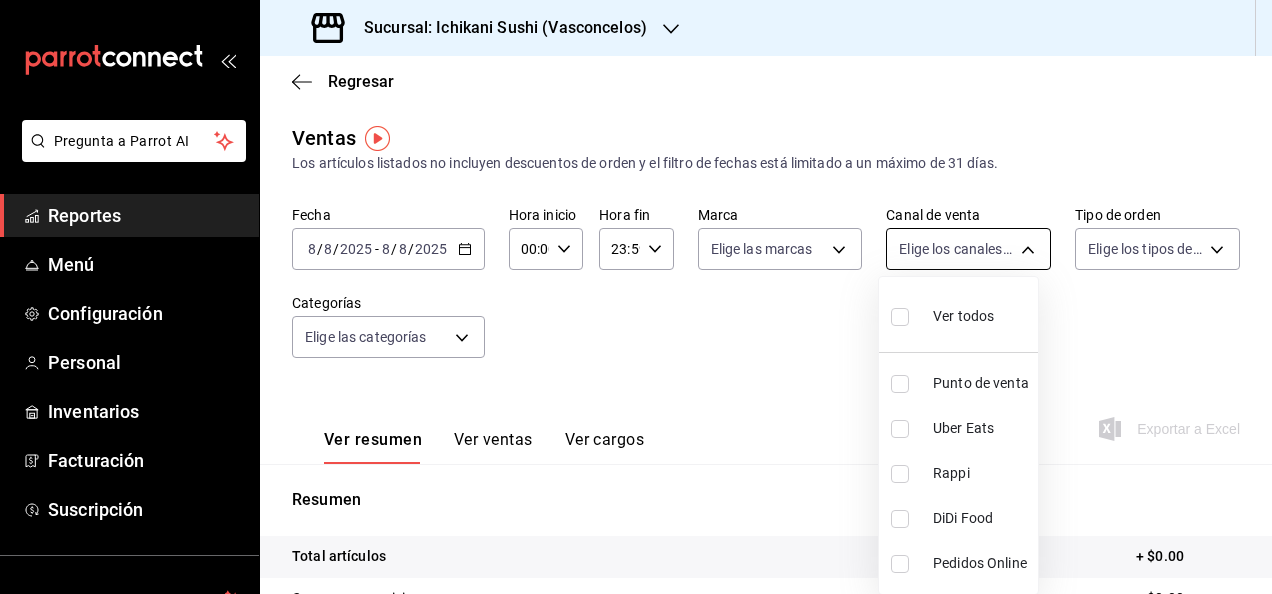 click on "Pregunta a Parrot AI Reportes   Menú   Configuración   Personal   Inventarios   Facturación   Suscripción   Ayuda Recomienda Parrot   [FIRST] [LAST]   Sugerir nueva función   Sucursal: Ichikani Sushi (Vasconcelos) Regresar Ventas Los artículos listados no incluyen descuentos de orden y el filtro de fechas está limitado a un máximo de 31 días. Fecha 2025-08-08 8 / 8 / 2025 - 2025-08-08 8 / 8 / 2025 Hora inicio 00:00 Hora inicio Hora fin 23:59 Hora fin Marca Elige las marcas Canal de venta Elige los canales de venta Tipo de orden Elige los tipos de orden Categorías Elige las categorías Ver resumen Ver ventas Ver cargos Exportar a Excel Resumen Total artículos + $0.00 Cargos por servicio + $0.00 Venta bruta = $0.00 Descuentos totales - $0.00 Certificados de regalo - $0.00 Venta total = $0.00 Impuestos - $0.00 Venta neta = $0.00 GANA 1 MES GRATIS EN TU SUSCRIPCIÓN AQUÍ Ver video tutorial Ir a video Ver video tutorial Ir a video Pregunta a Parrot AI Reportes   Menú   Configuración   Personal" at bounding box center [636, 297] 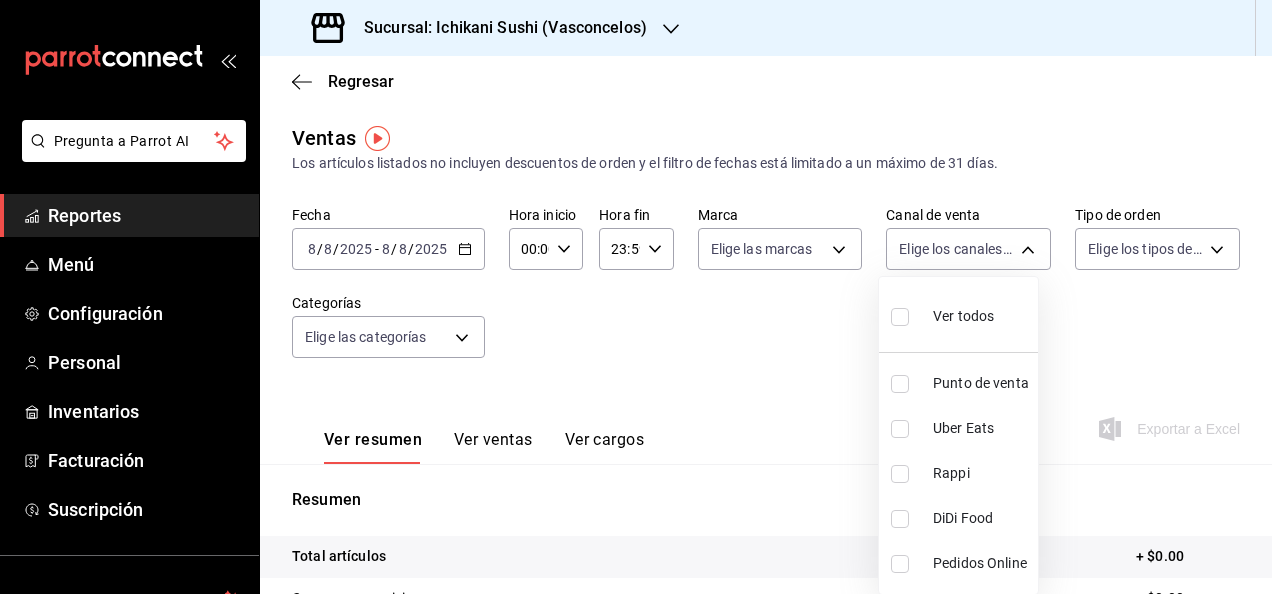 click at bounding box center [900, 474] 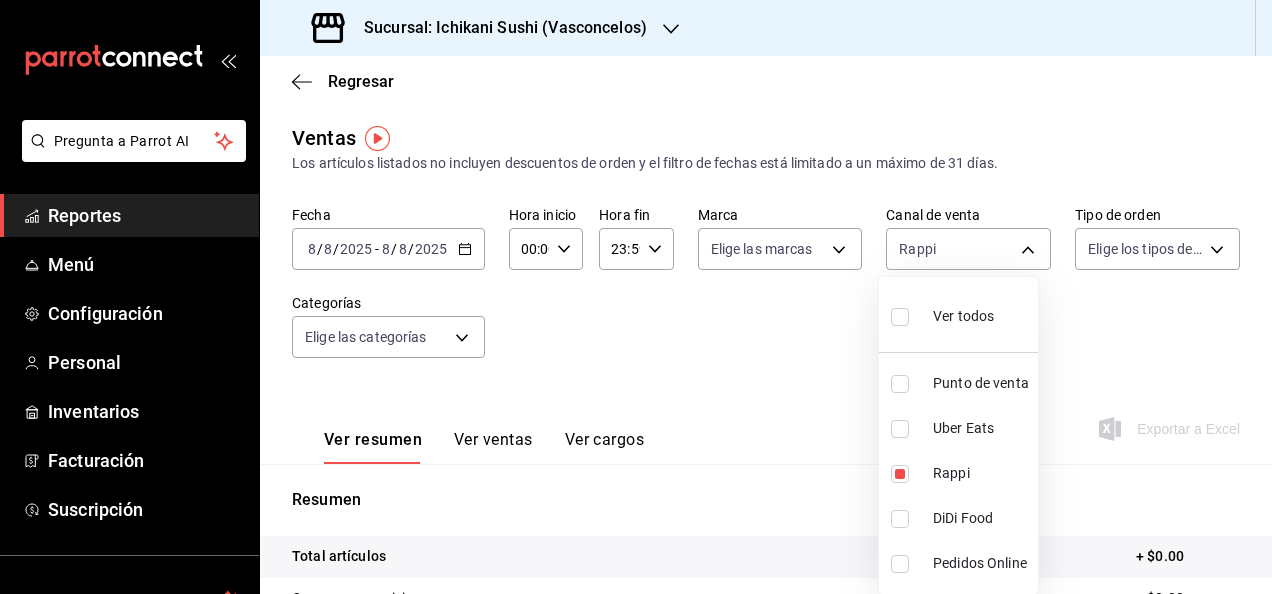 click at bounding box center (636, 297) 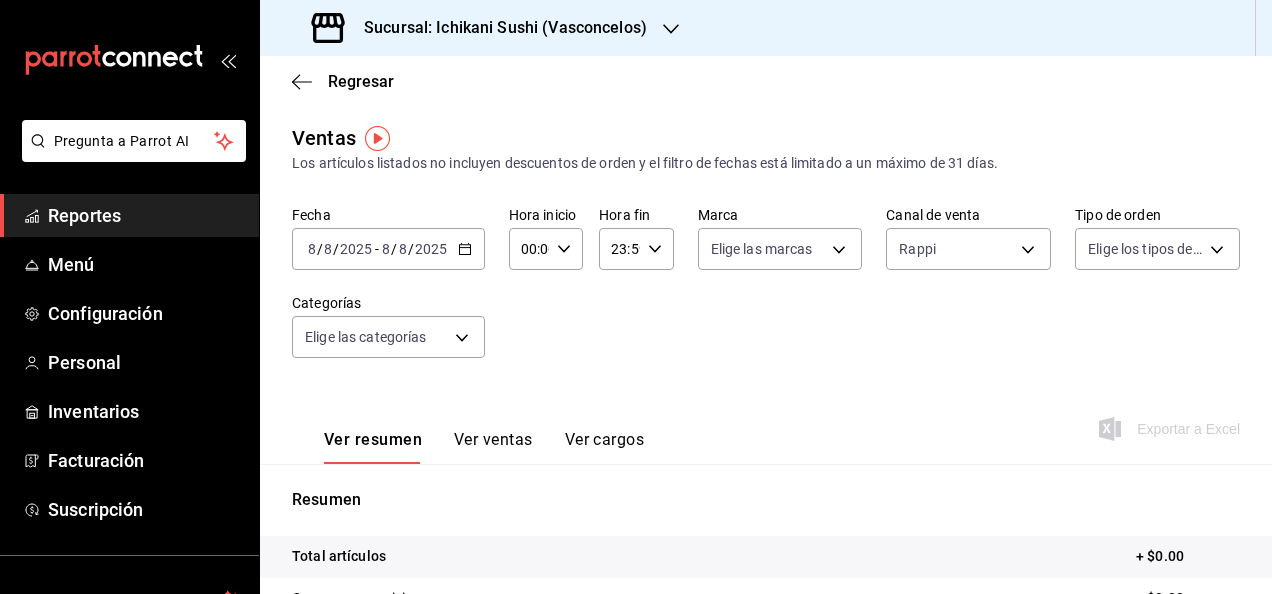 click 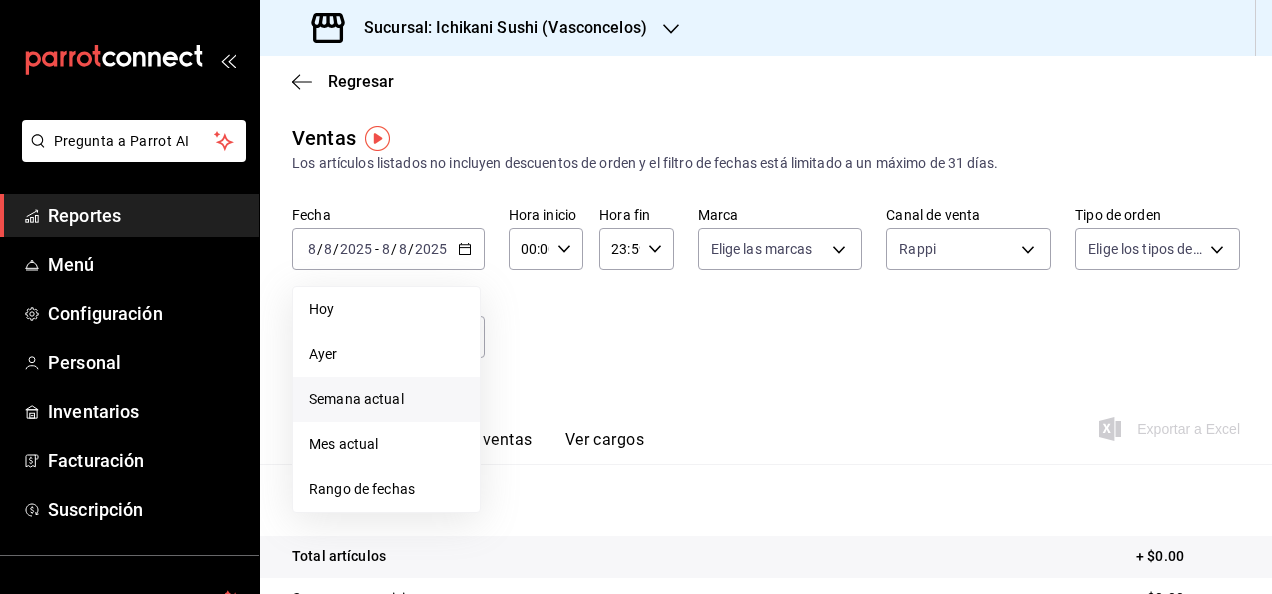 click on "Semana actual" at bounding box center [386, 399] 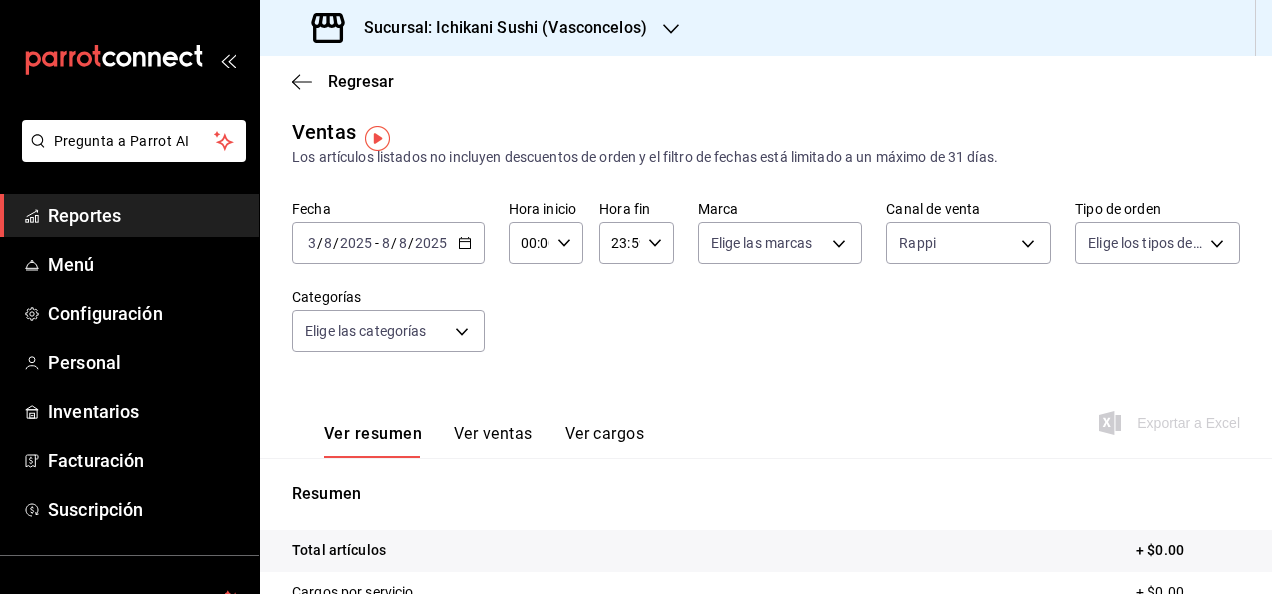 scroll, scrollTop: 0, scrollLeft: 0, axis: both 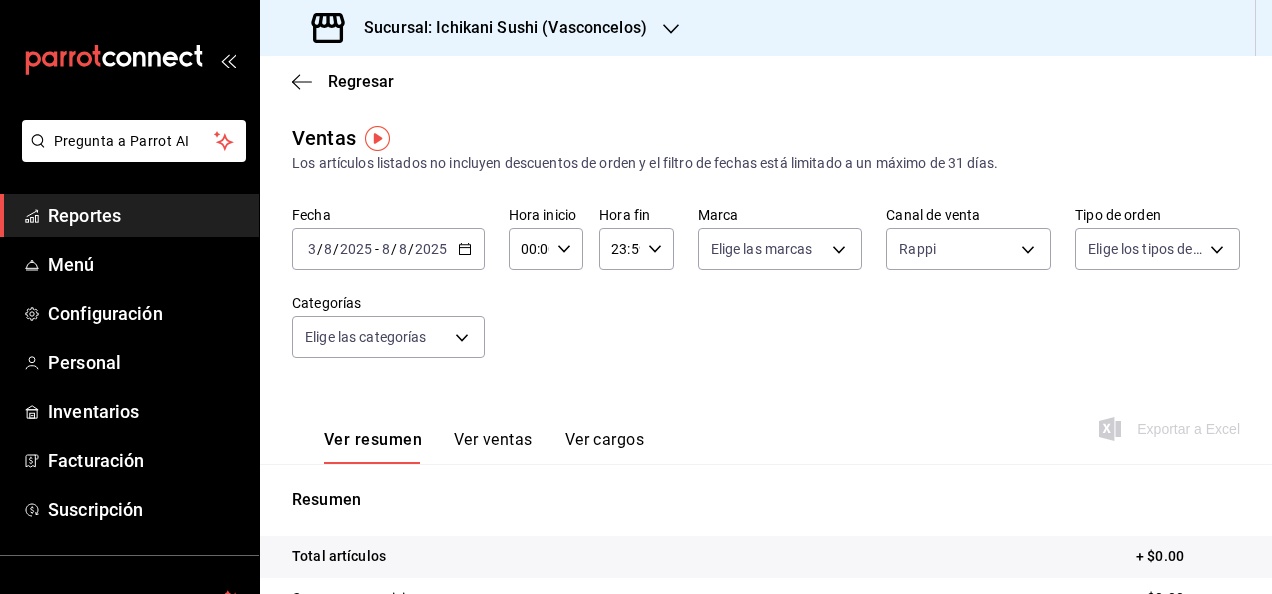 click on "00:00 Hora inicio" at bounding box center (546, 249) 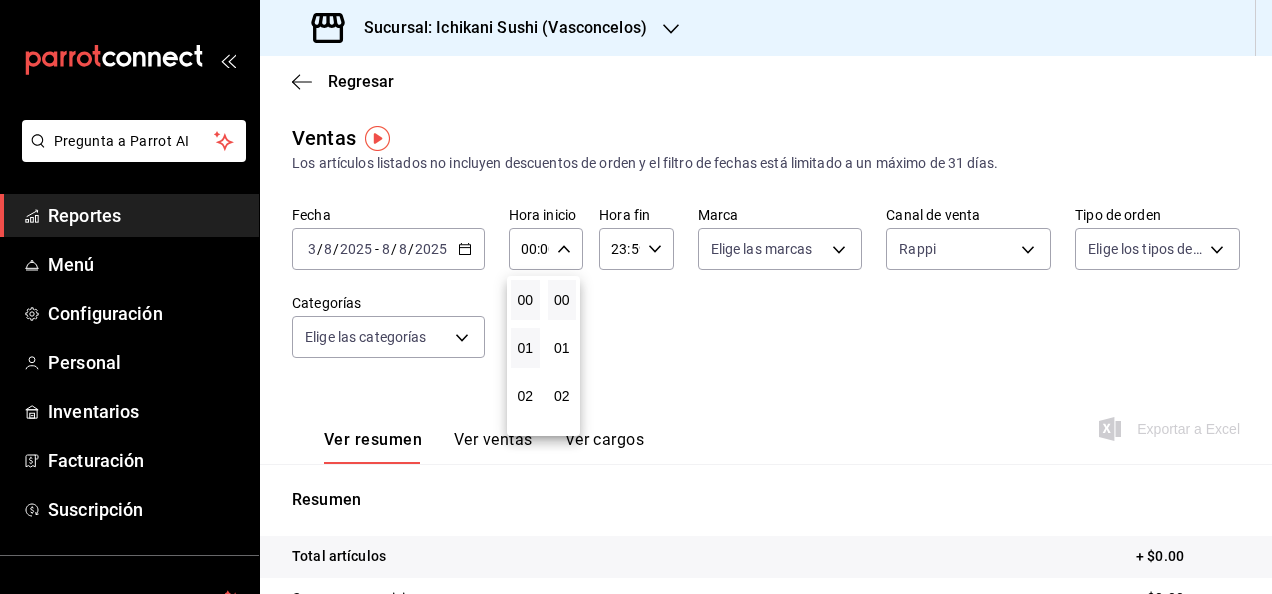type 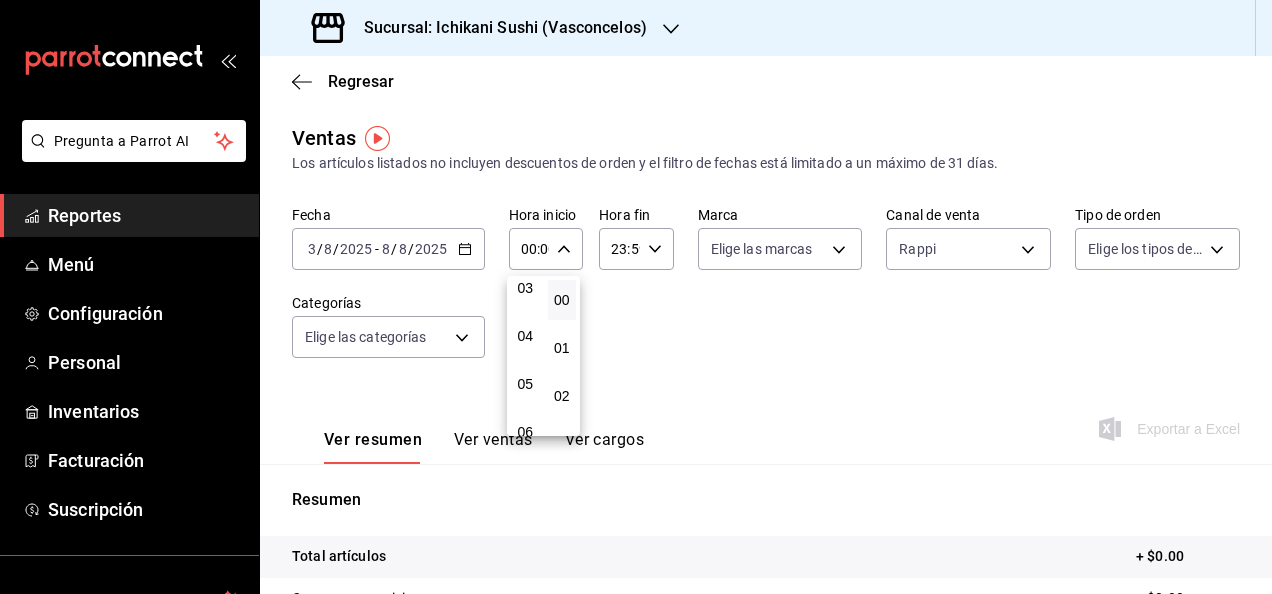 scroll, scrollTop: 160, scrollLeft: 0, axis: vertical 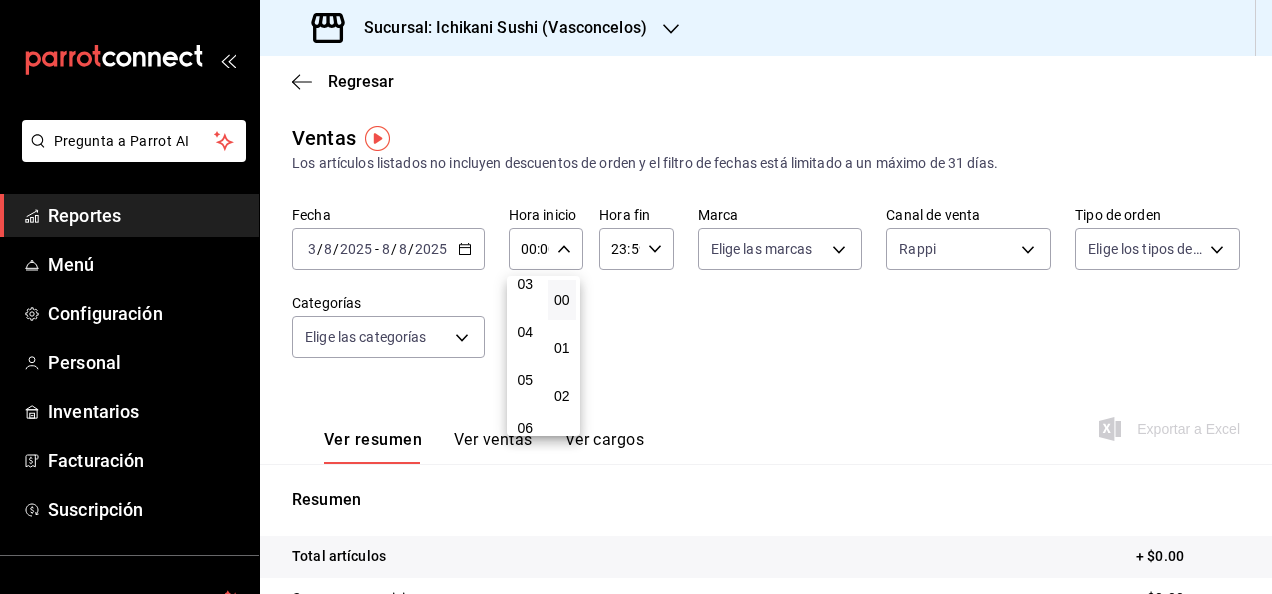 drag, startPoint x: 524, startPoint y: 363, endPoint x: 483, endPoint y: 359, distance: 41.19466 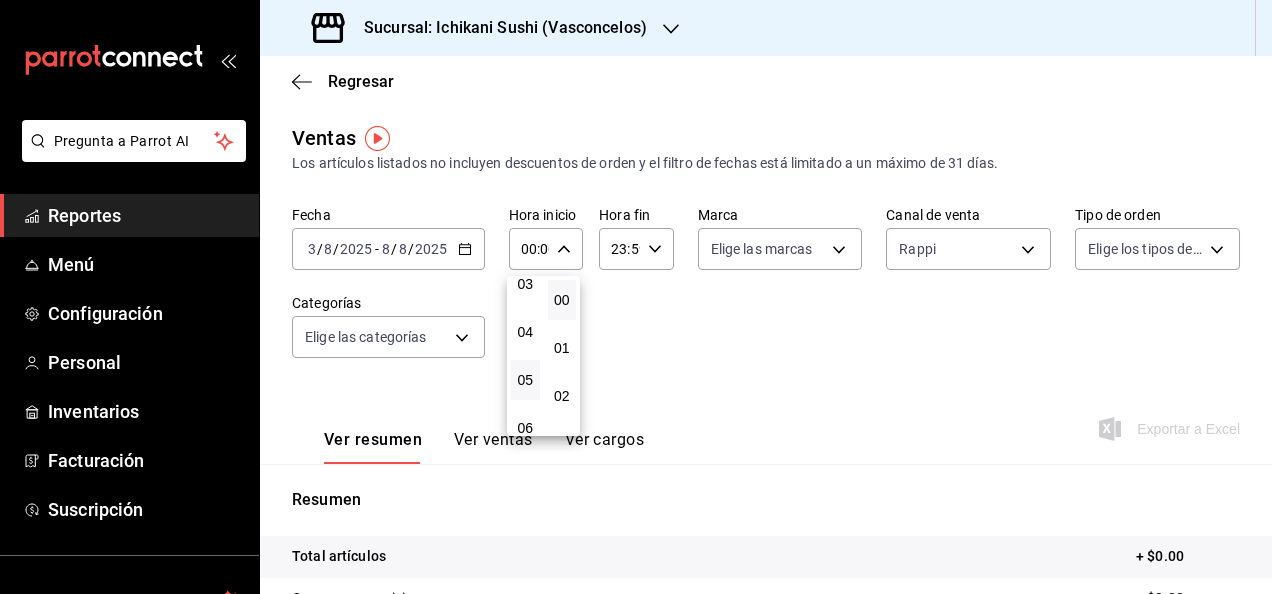 click on "05" at bounding box center (525, 380) 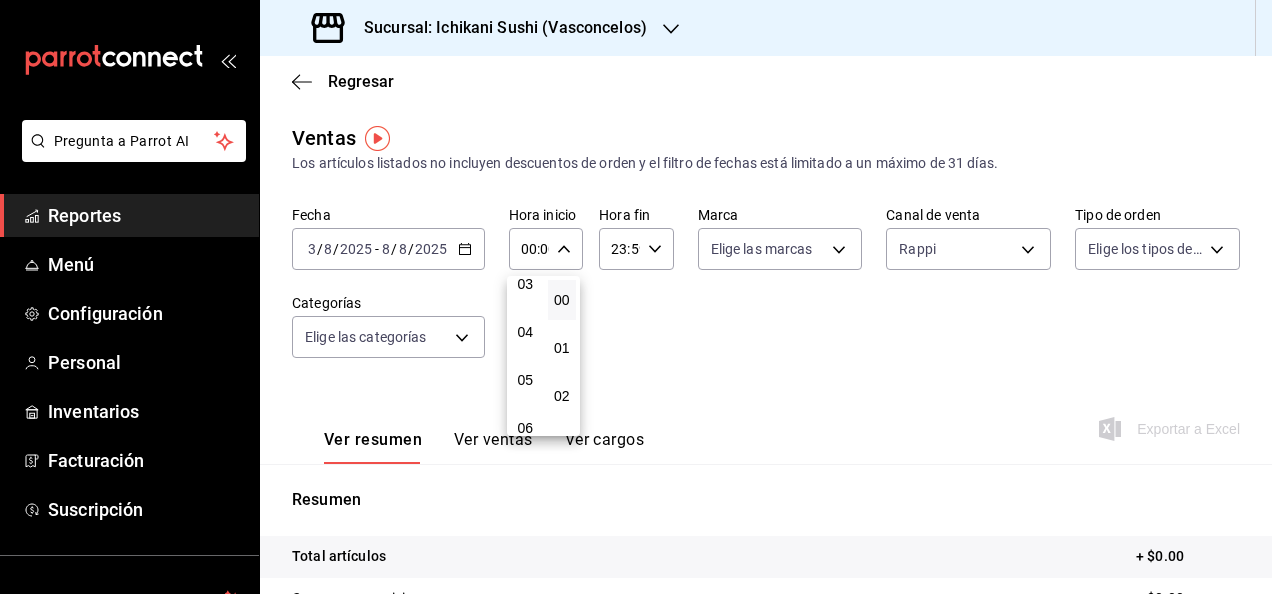 type on "05:00" 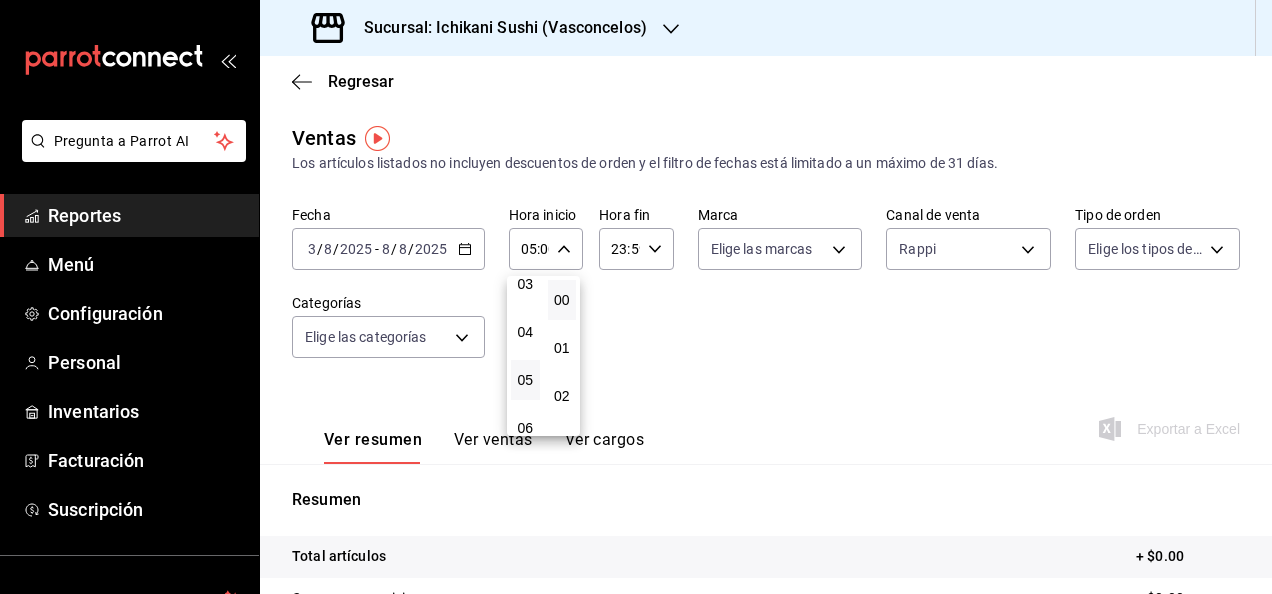 click at bounding box center (636, 297) 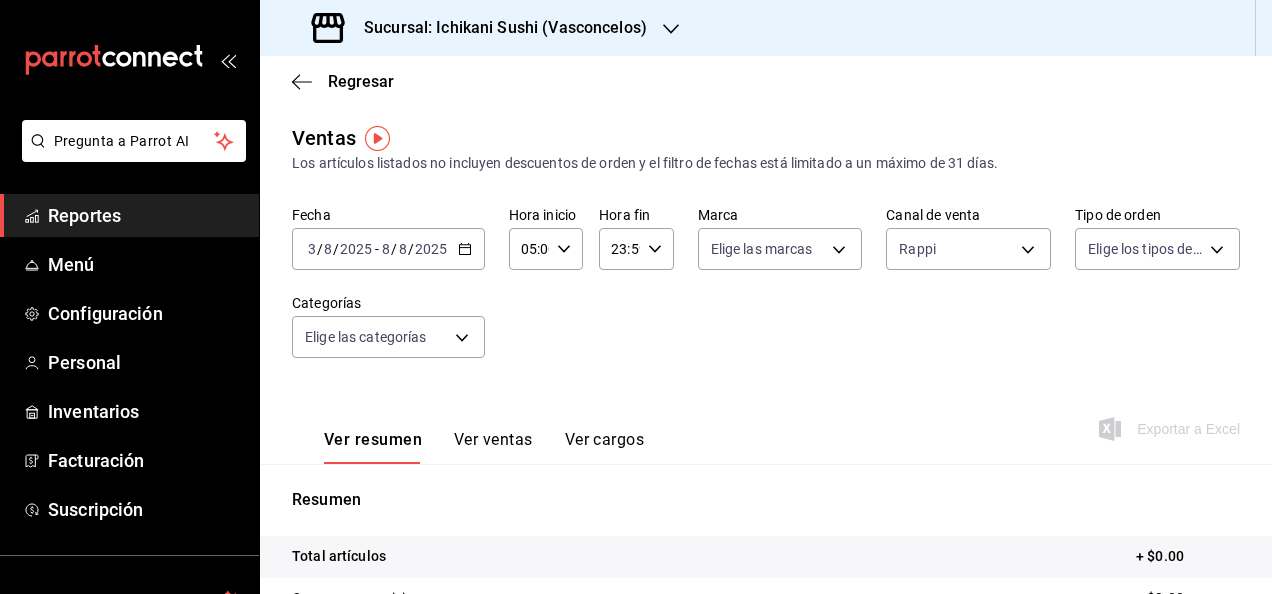 click 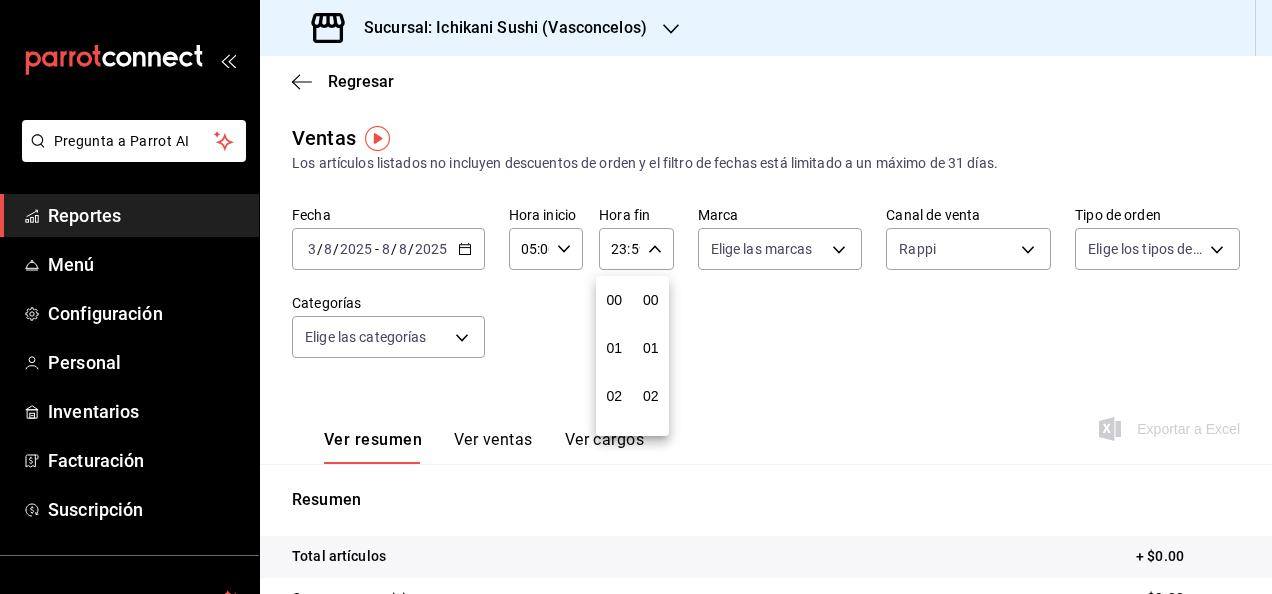 scroll, scrollTop: 992, scrollLeft: 0, axis: vertical 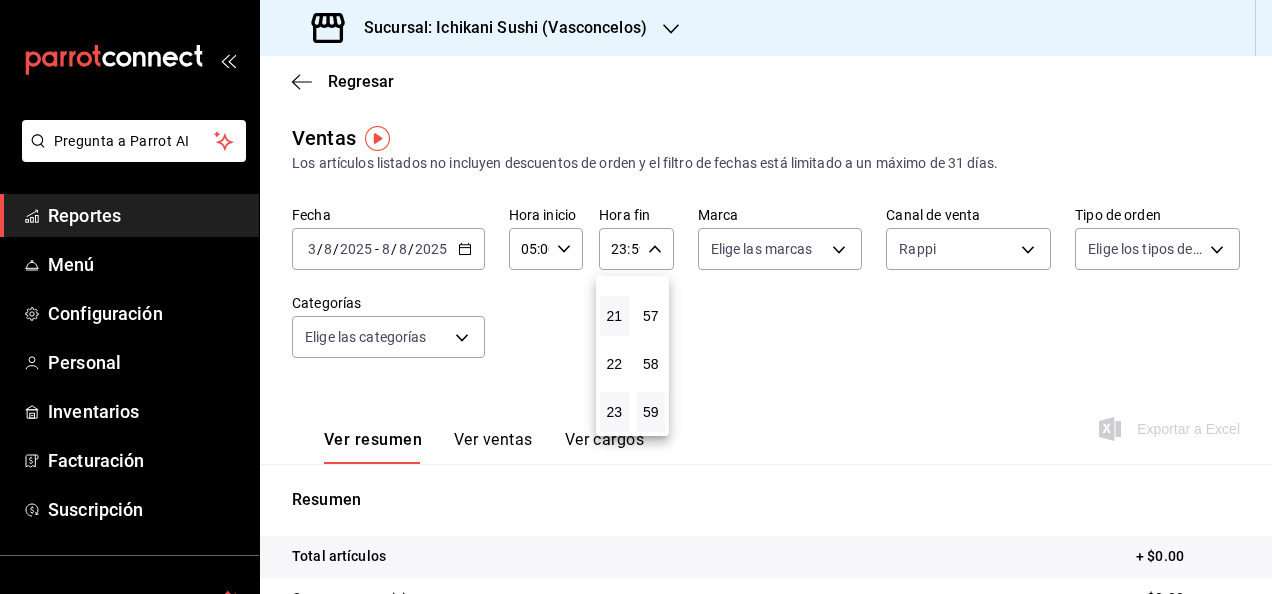 type 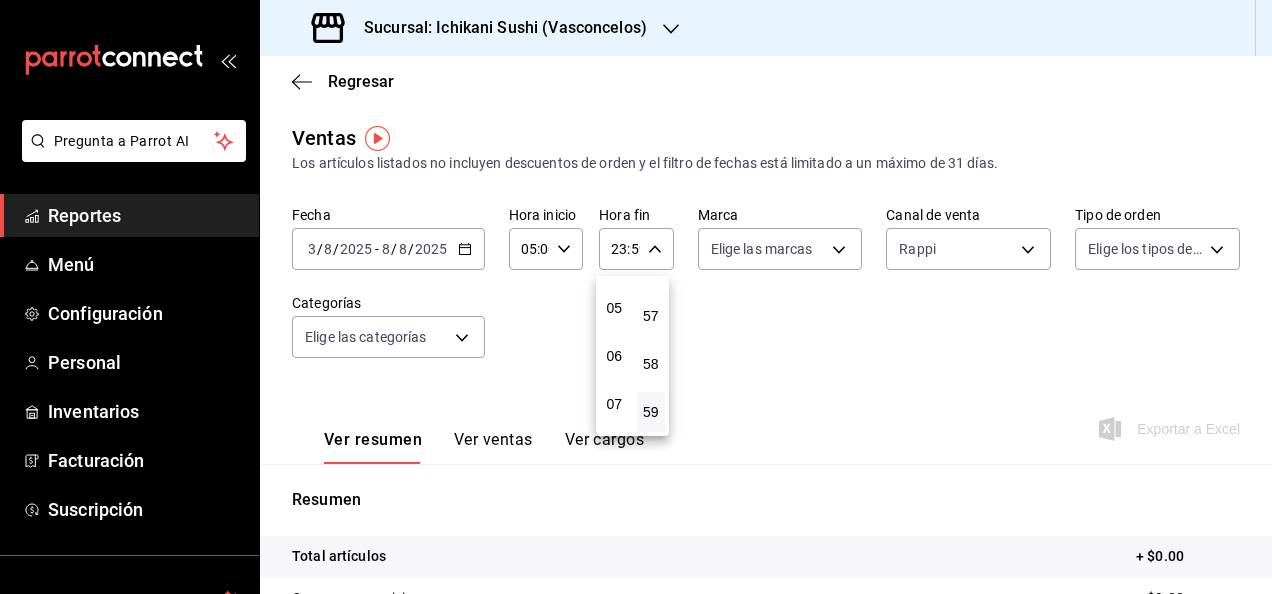 scroll, scrollTop: 192, scrollLeft: 0, axis: vertical 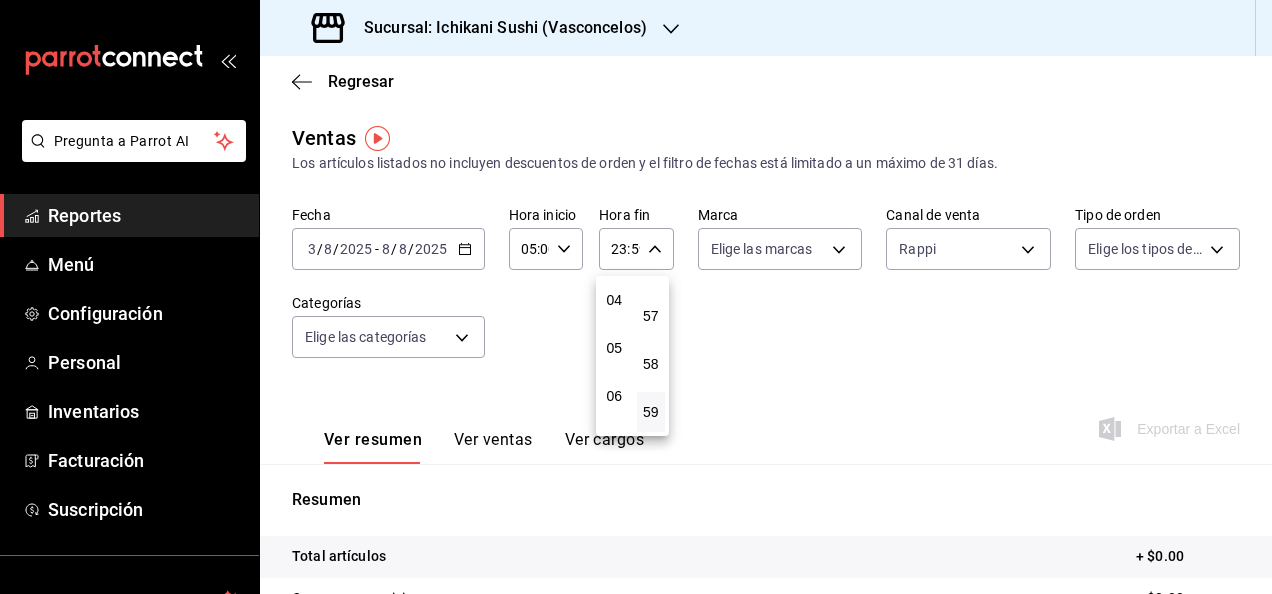 click on "00 01 02 03 04 05 06 07 08 09 10 11 12 13 14 15 16 17 18 19 20 21 22 23" at bounding box center (614, 356) 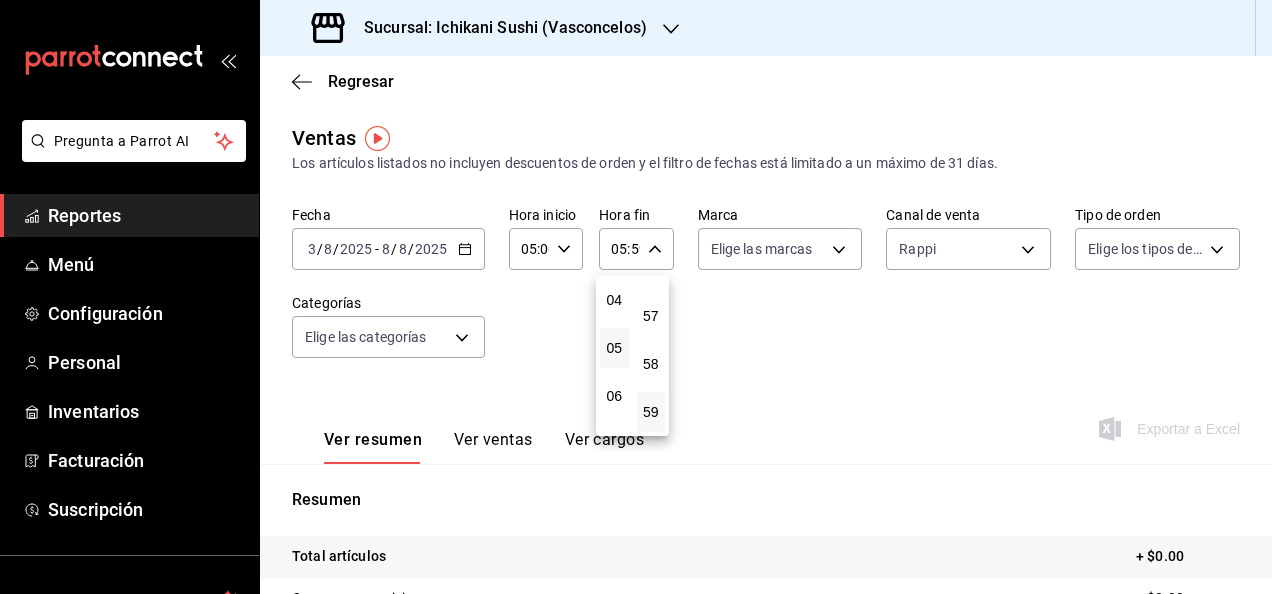 click on "05" at bounding box center [614, 348] 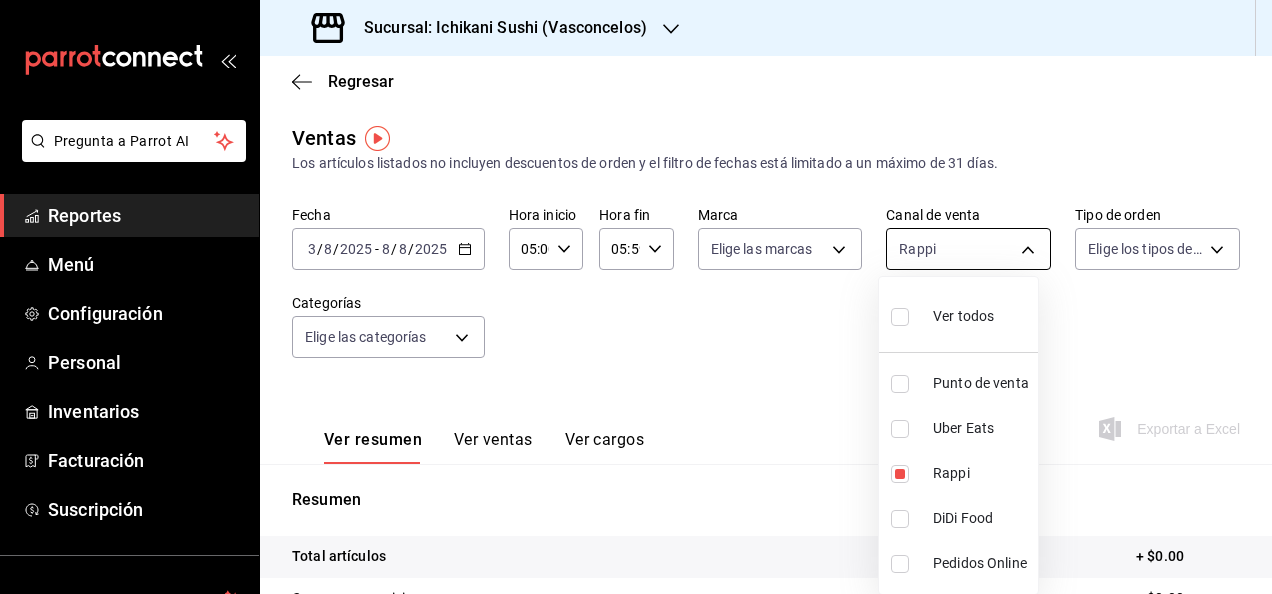 click on "Pregunta a Parrot AI Reportes   Menú   Configuración   Personal   Inventarios   Facturación   Suscripción   Ayuda Recomienda Parrot   [FIRST] [LAST]   Sugerir nueva función   Sucursal: Ichikani Sushi (Vasconcelos) Regresar Ventas Los artículos listados no incluyen descuentos de orden y el filtro de fechas está limitado a un máximo de 31 días. Fecha 2025-08-03 3 / 8 / 2025 - 2025-08-08 8 / 8 / 2025 Hora inicio 05:00 Hora inicio Hora fin 05:59 Hora fin Marca Elige las marcas Canal de venta Rappi RAPPI Tipo de orden Elige los tipos de orden Categorías Elige las categorías Ver resumen Ver ventas Ver cargos Exportar a Excel Resumen Total artículos + $0.00 Cargos por servicio + $0.00 Venta bruta = $0.00 Descuentos totales - $0.00 Certificados de regalo - $0.00 Venta total = $0.00 Impuestos - $0.00 Venta neta = $0.00 GANA 1 MES GRATIS EN TU SUSCRIPCIÓN AQUÍ Ver video tutorial Ir a video Ver video tutorial Ir a video Pregunta a Parrot AI Reportes   Menú   Configuración   Personal   Inventarios" at bounding box center [636, 297] 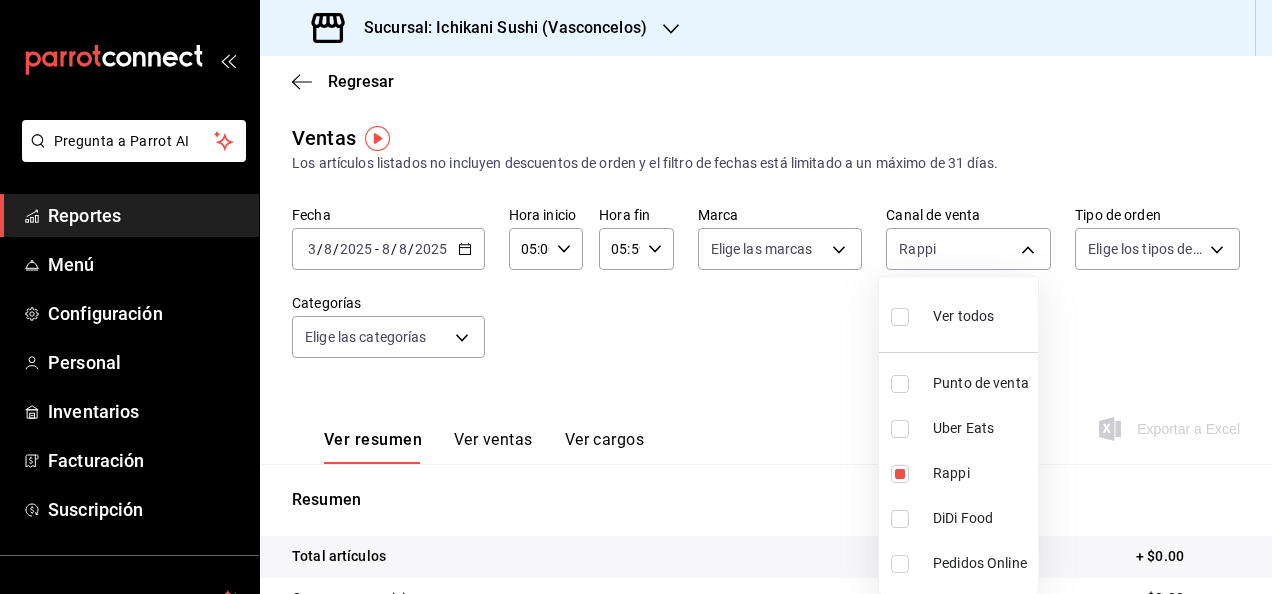 click at bounding box center (636, 297) 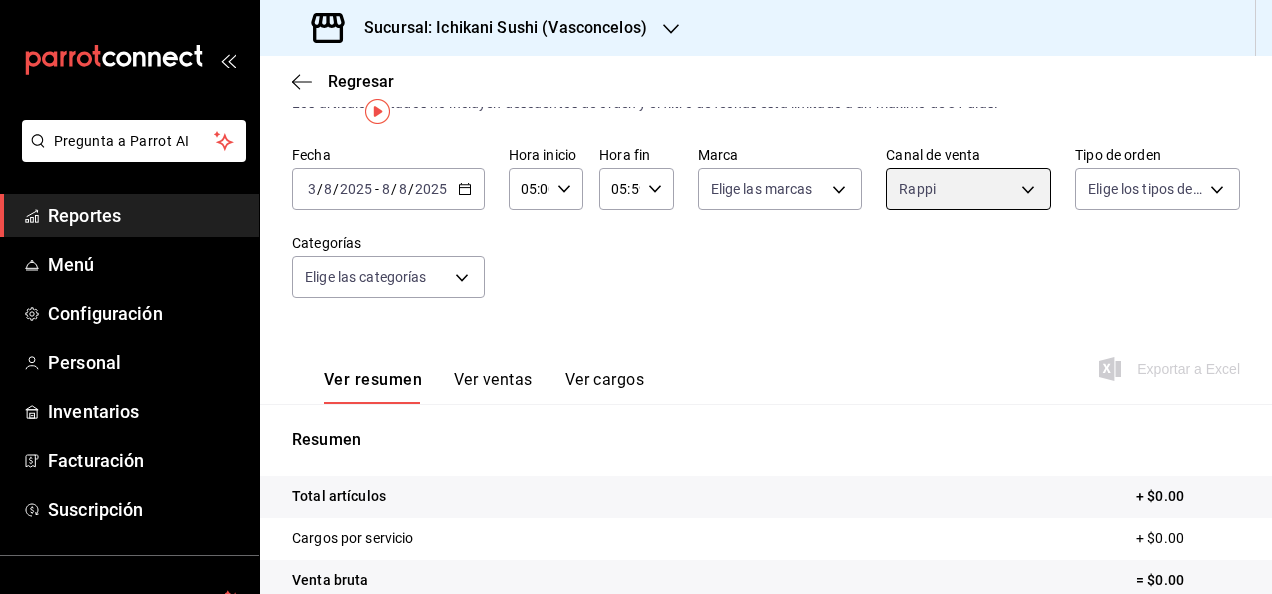 scroll, scrollTop: 22, scrollLeft: 0, axis: vertical 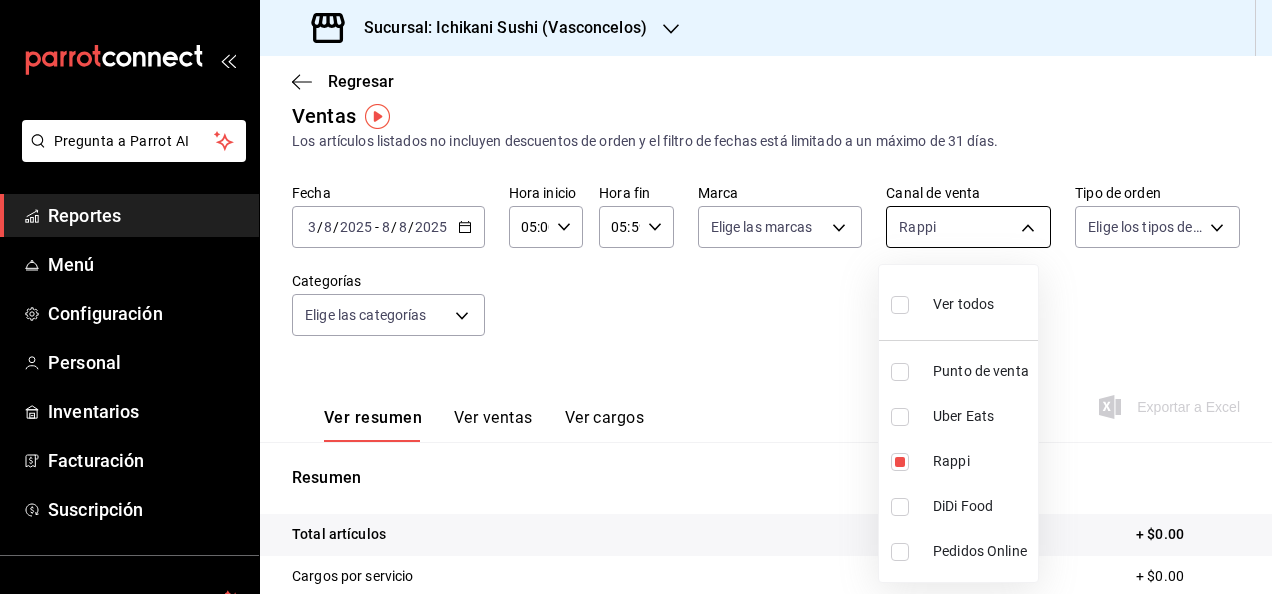 click on "Pregunta a Parrot AI Reportes   Menú   Configuración   Personal   Inventarios   Facturación   Suscripción   Ayuda Recomienda Parrot   [FIRST] [LAST]   Sugerir nueva función   Sucursal: Ichikani Sushi (Vasconcelos) Regresar Ventas Los artículos listados no incluyen descuentos de orden y el filtro de fechas está limitado a un máximo de 31 días. Fecha 2025-08-03 3 / 8 / 2025 - 2025-08-08 8 / 8 / 2025 Hora inicio 05:00 Hora inicio Hora fin 05:59 Hora fin Marca Elige las marcas Canal de venta Rappi RAPPI Tipo de orden Elige los tipos de orden Categorías Elige las categorías Ver resumen Ver ventas Ver cargos Exportar a Excel Resumen Total artículos + $0.00 Cargos por servicio + $0.00 Venta bruta = $0.00 Descuentos totales - $0.00 Certificados de regalo - $0.00 Venta total = $0.00 Impuestos - $0.00 Venta neta = $0.00 GANA 1 MES GRATIS EN TU SUSCRIPCIÓN AQUÍ Ver video tutorial Ir a video Ver video tutorial Ir a video Pregunta a Parrot AI Reportes   Menú   Configuración   Personal   Inventarios" at bounding box center (636, 297) 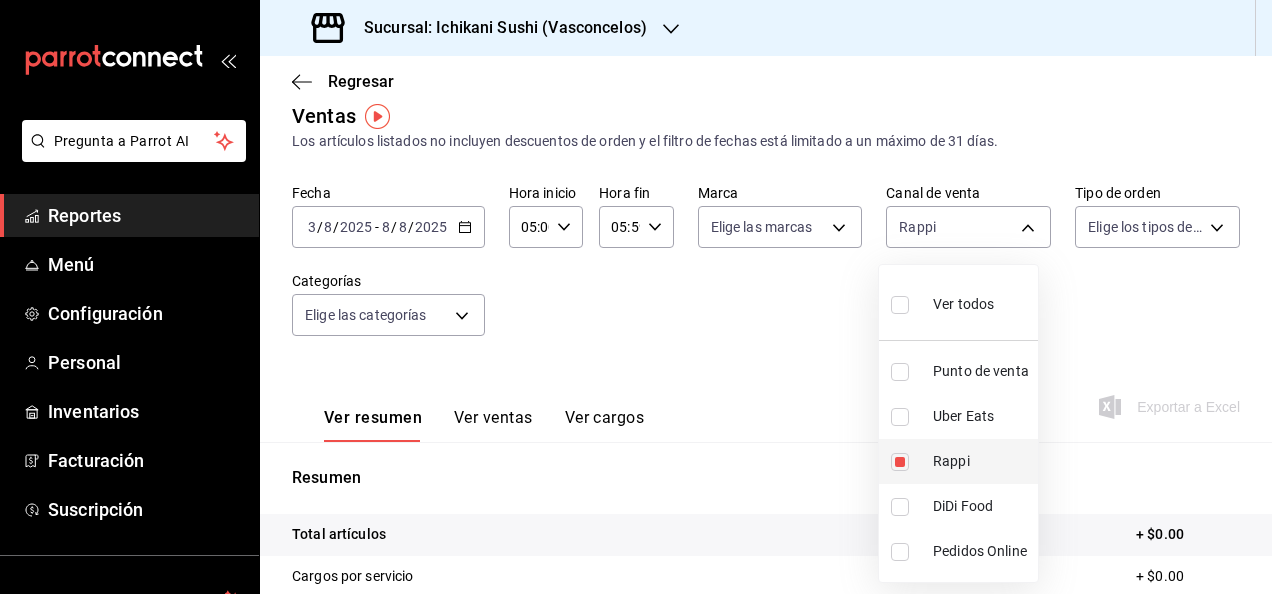 click at bounding box center [900, 462] 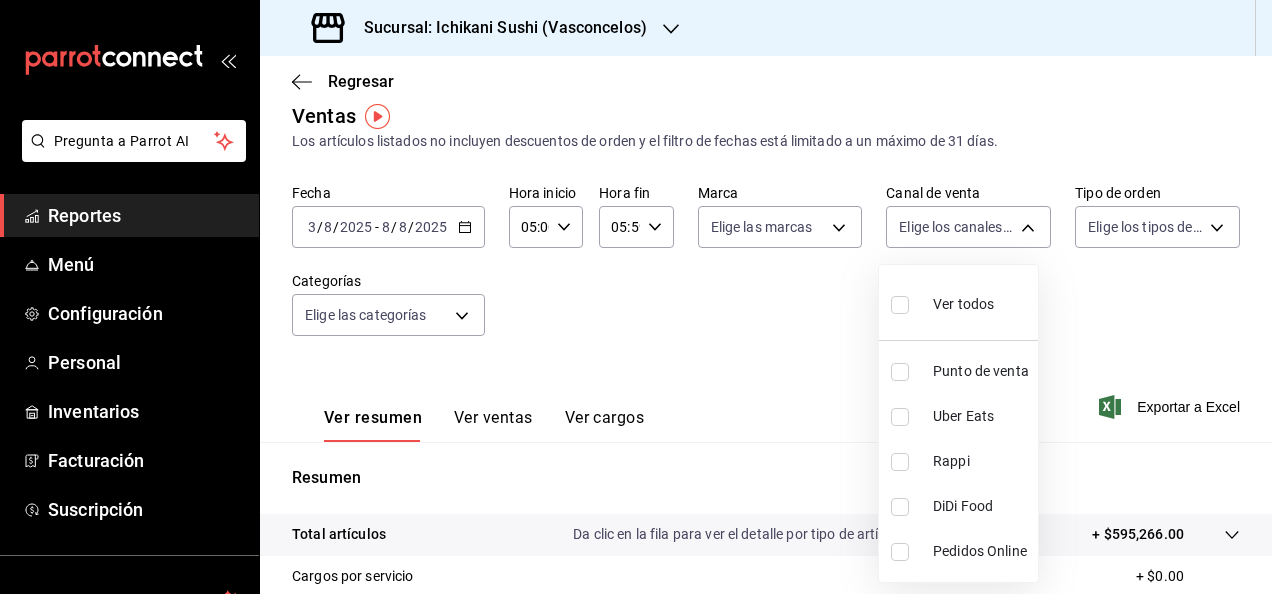 click at bounding box center (900, 462) 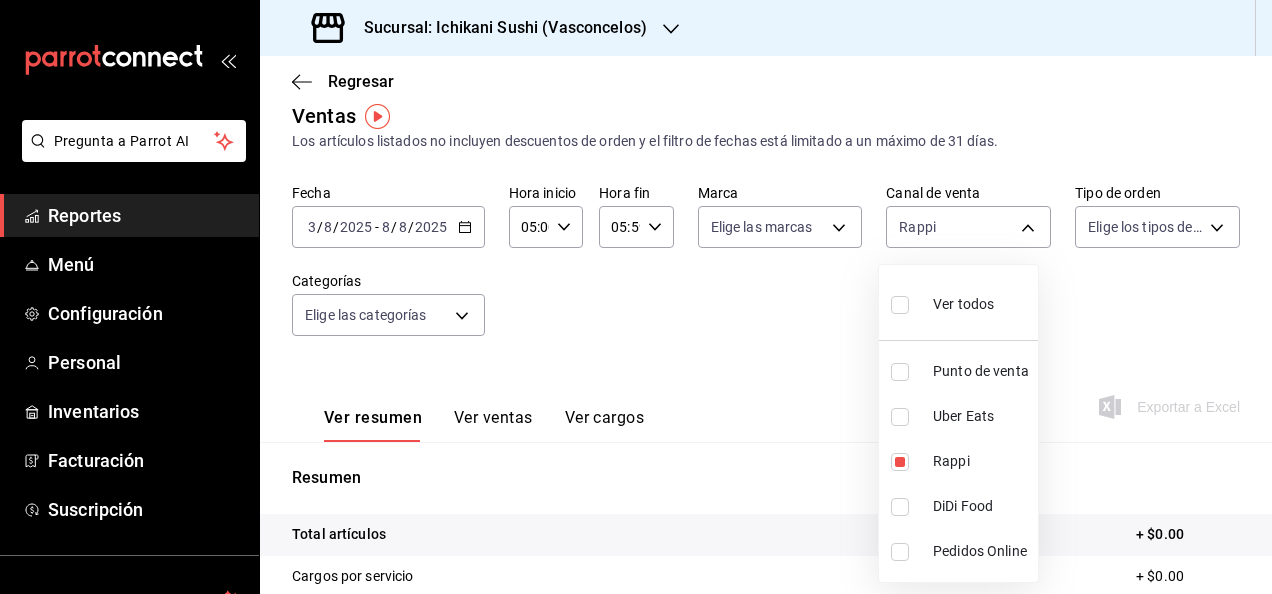 click at bounding box center [636, 297] 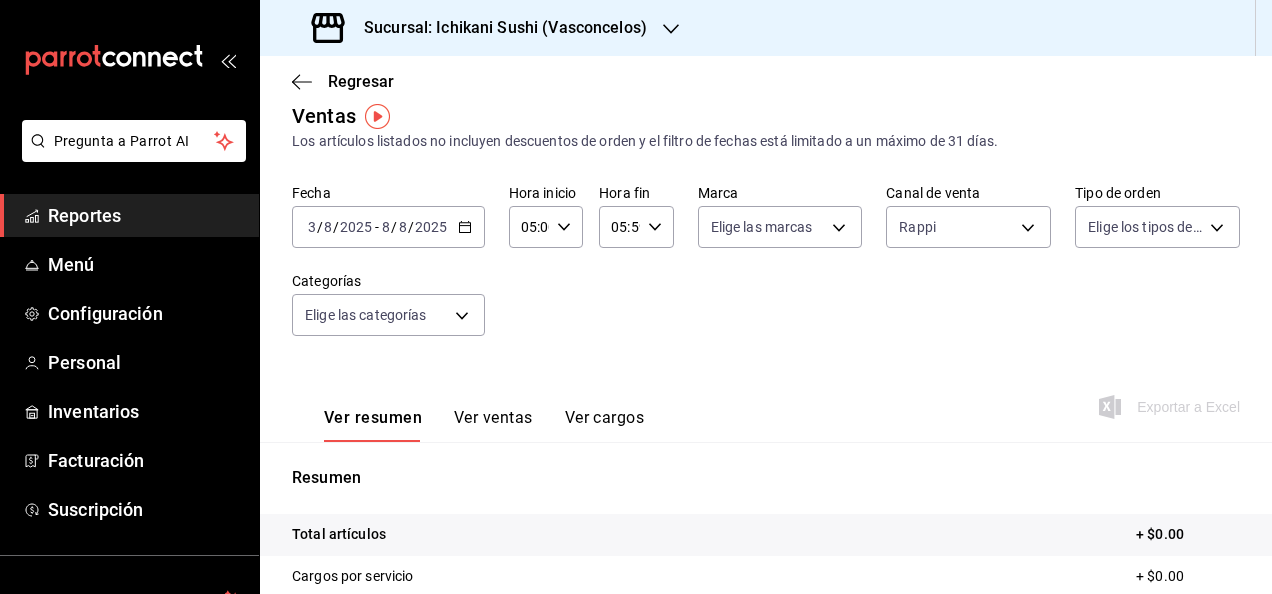 click on "Ver ventas" at bounding box center [493, 425] 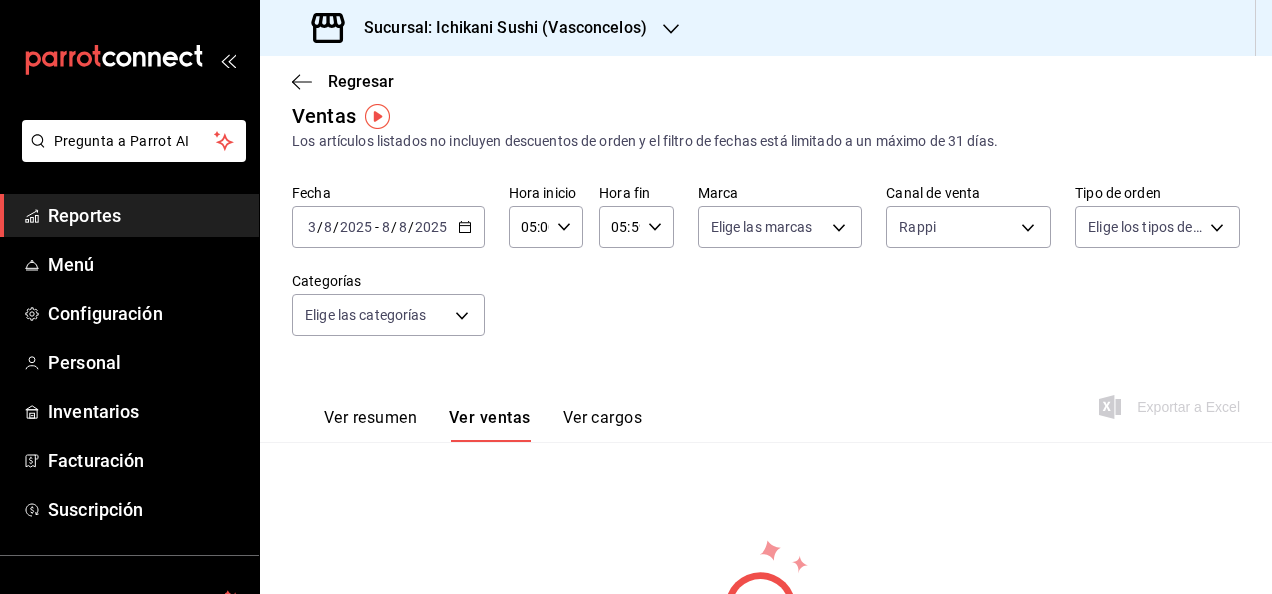 click on "Fecha 2025-08-03 3 / 8 / 2025 - 2025-08-08 8 / 8 / 2025 Hora inicio 05:00 Hora inicio Hora fin 05:59 Hora fin Marca Elige las marcas Canal de venta Rappi RAPPI Tipo de orden Elige los tipos de orden Categorías Elige las categorías" at bounding box center [766, 272] 